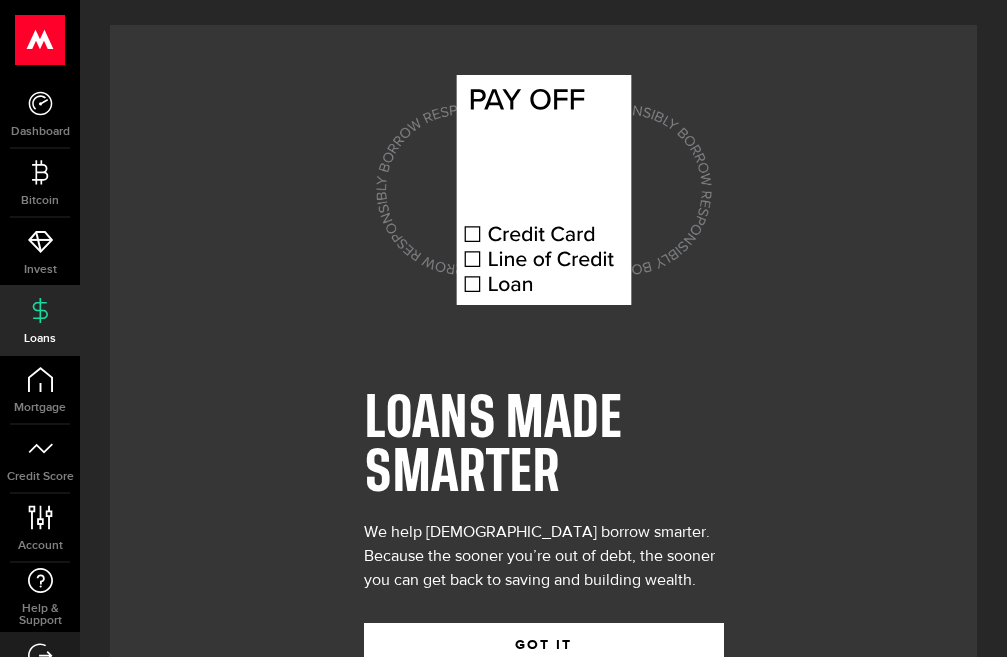 scroll, scrollTop: 0, scrollLeft: 0, axis: both 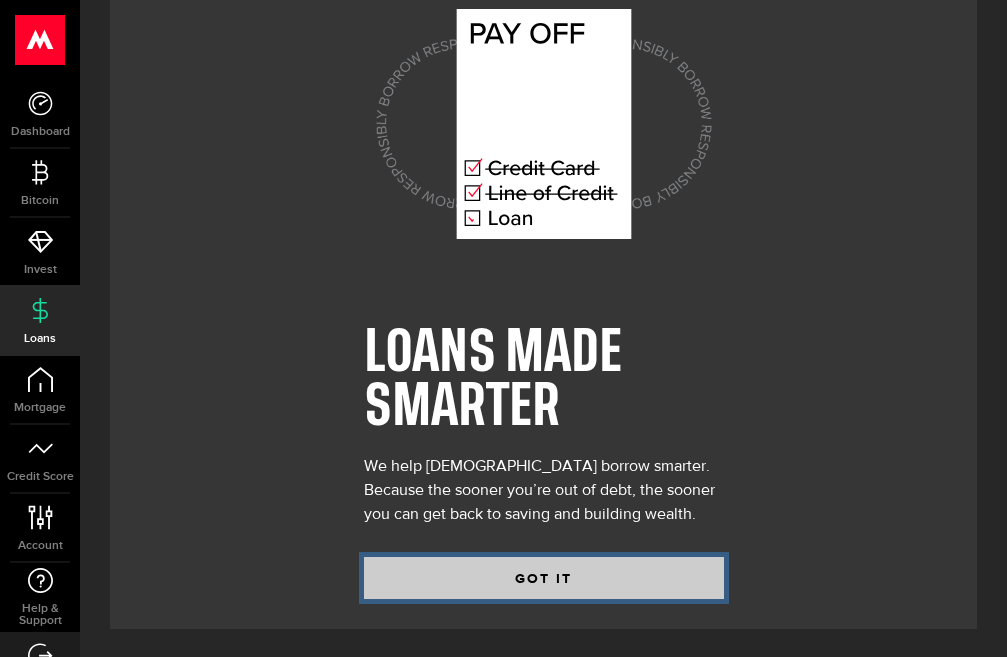 click on "GOT IT" at bounding box center (544, 578) 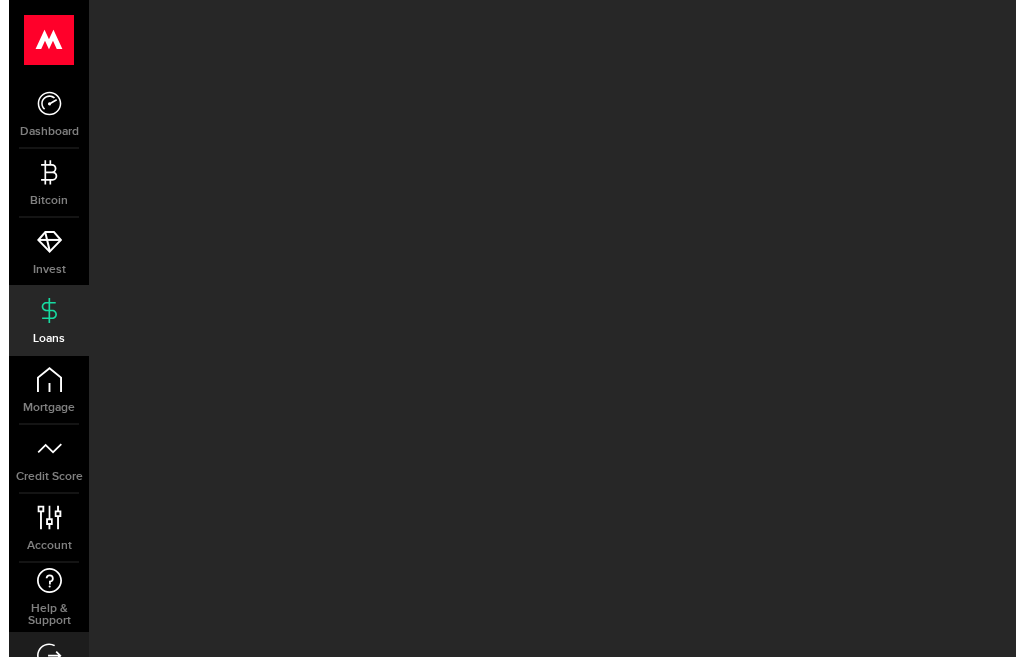 scroll, scrollTop: 0, scrollLeft: 0, axis: both 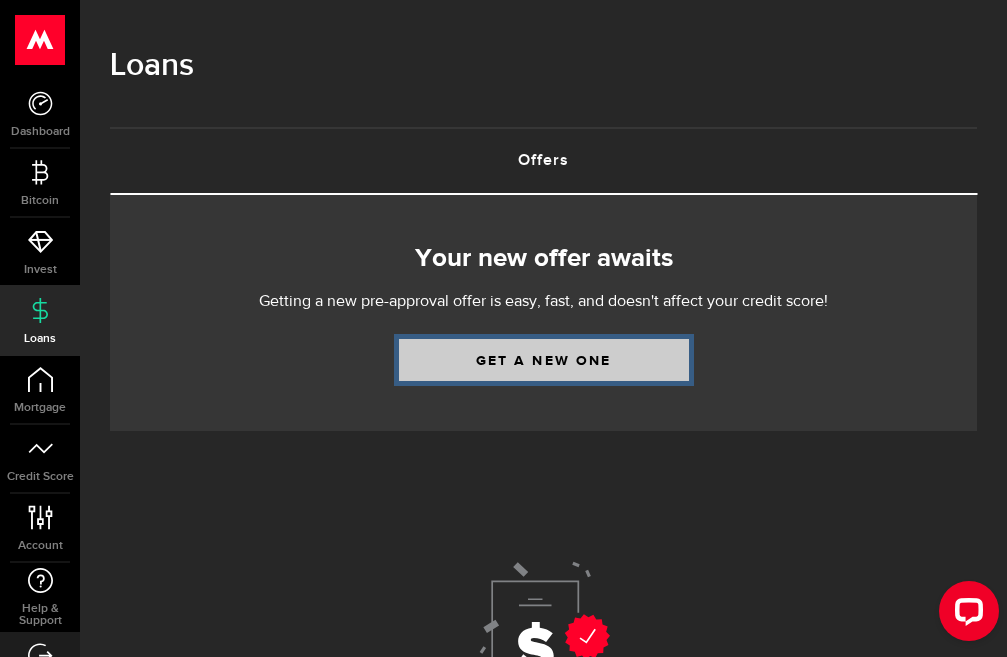 click on "Get a new one" at bounding box center [544, 360] 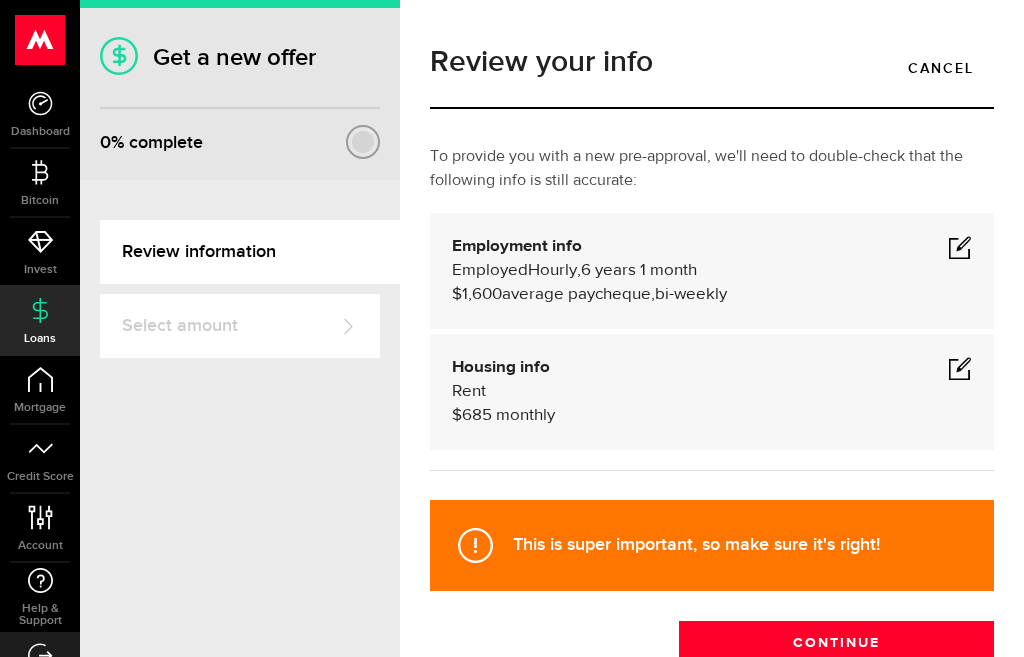 click at bounding box center [348, 326] 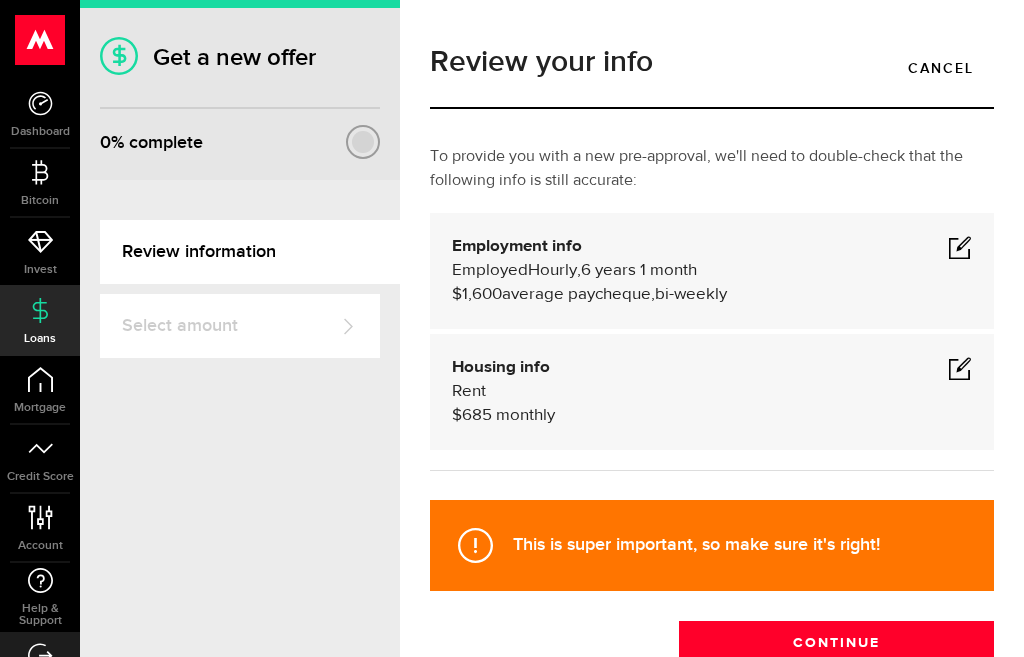 click at bounding box center (960, 247) 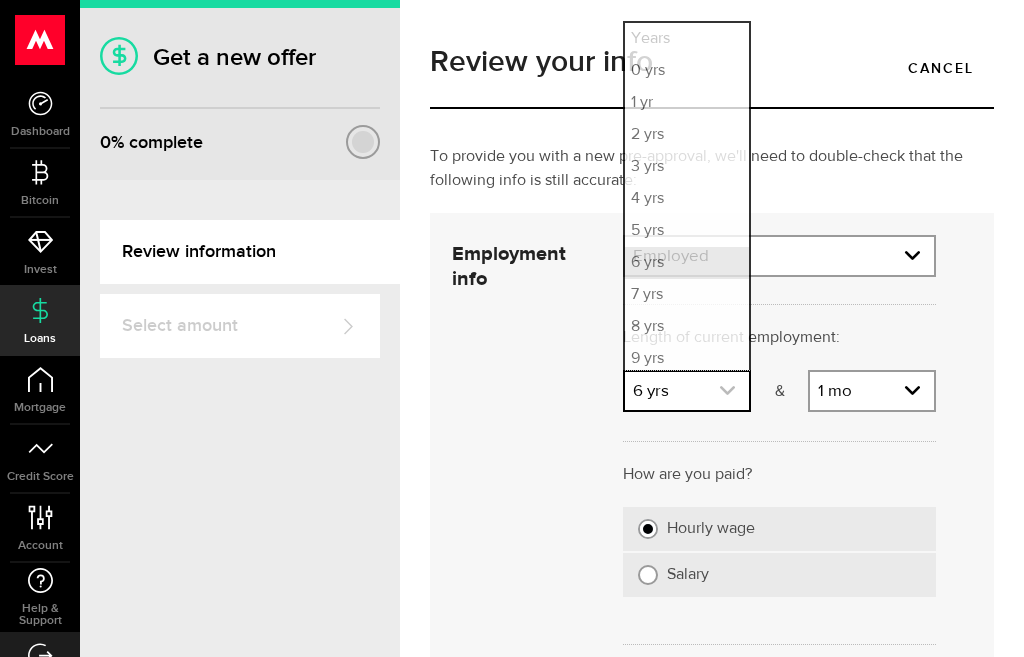 click 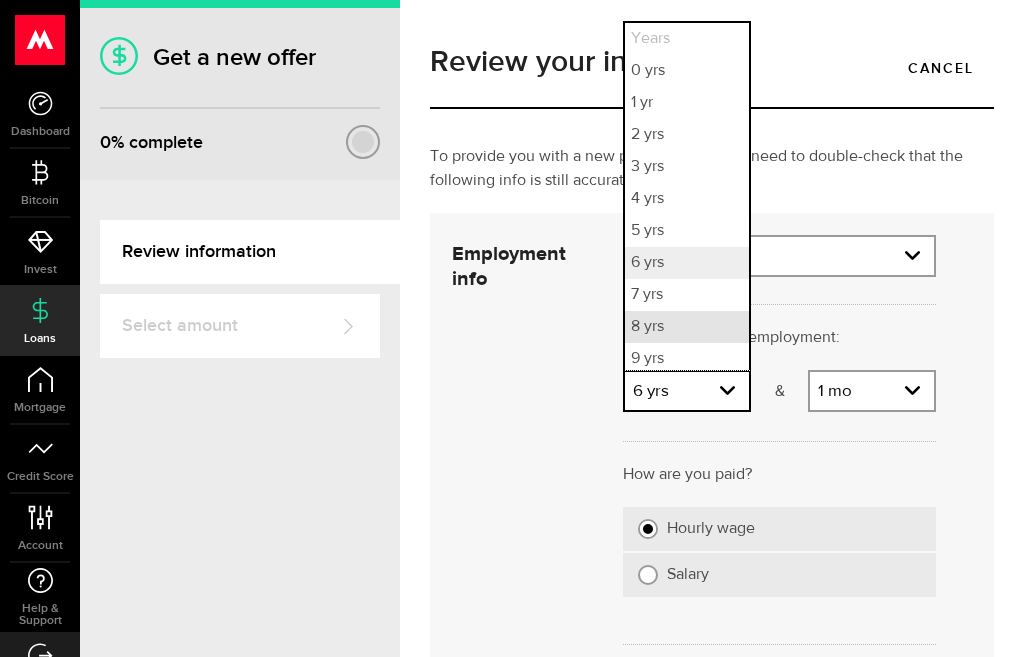 scroll, scrollTop: 37, scrollLeft: 0, axis: vertical 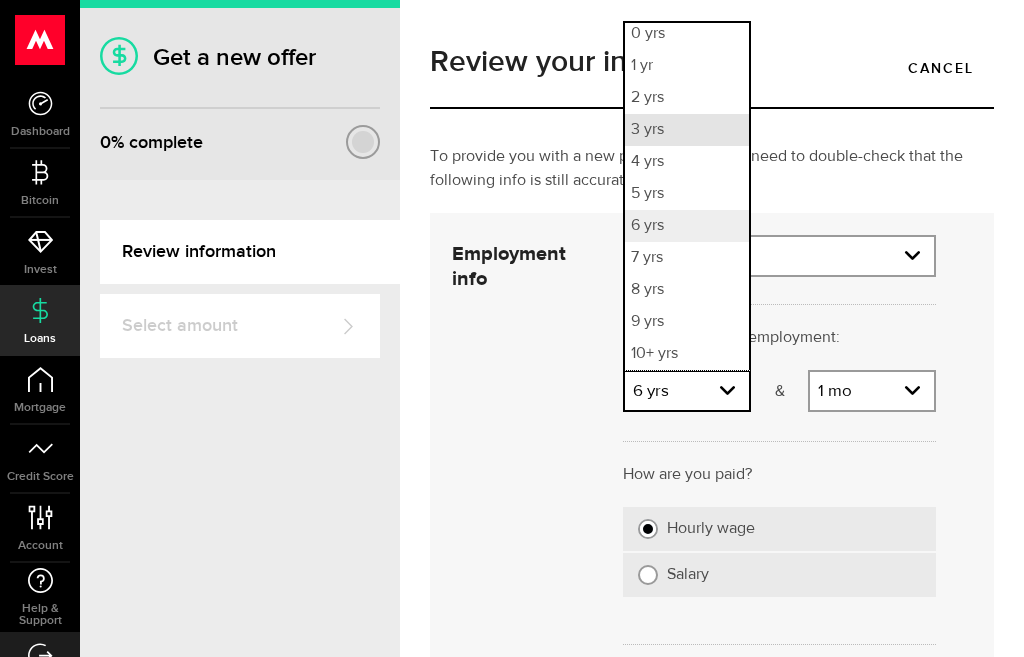 click on "3 yrs" at bounding box center [687, 130] 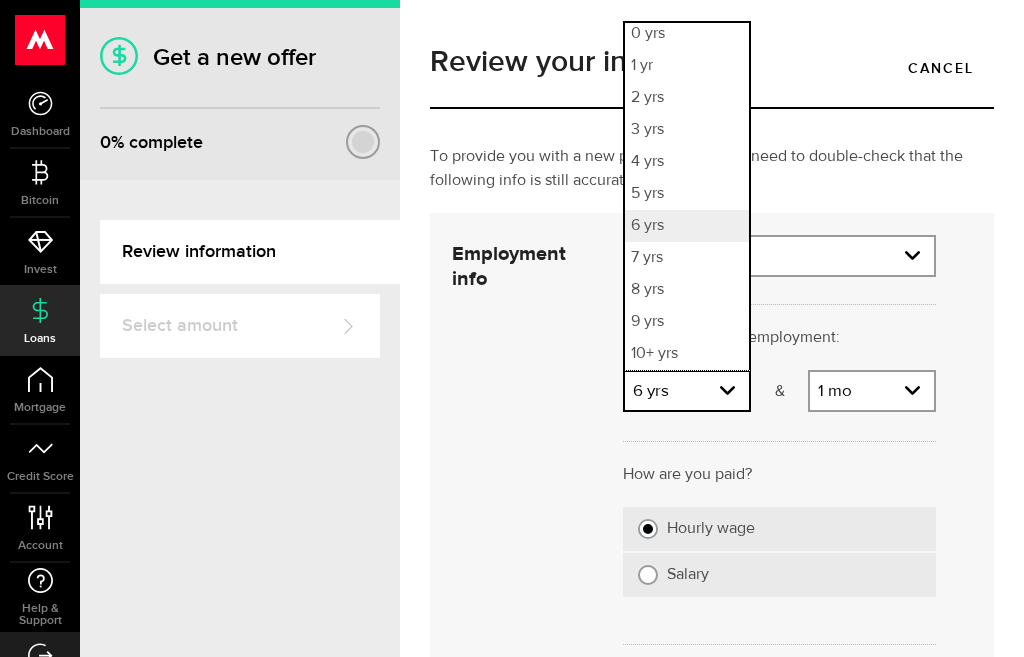 select on "3" 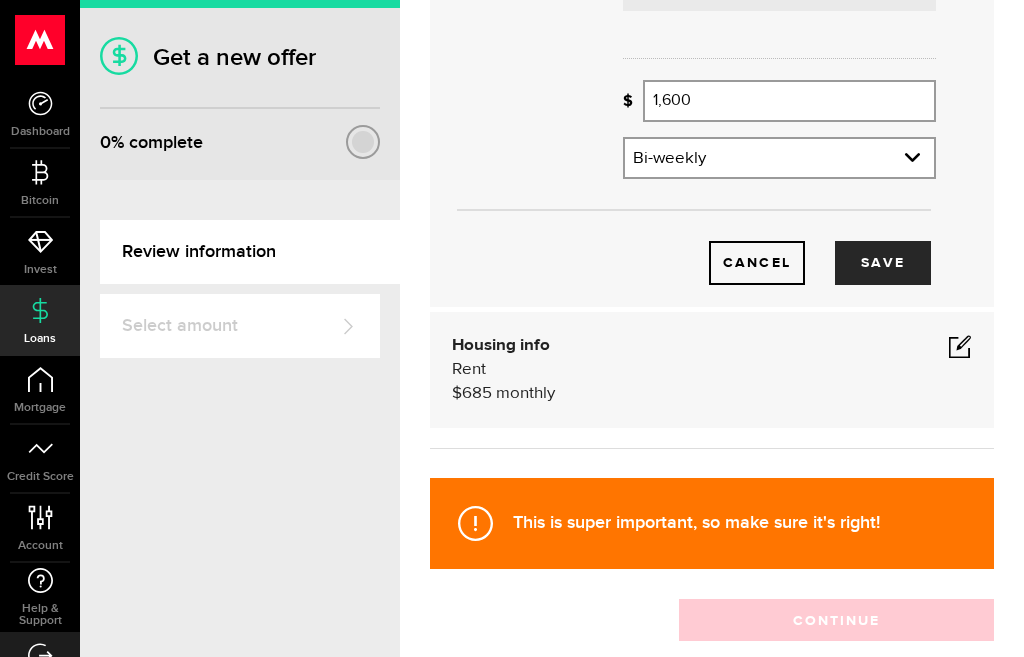 scroll, scrollTop: 591, scrollLeft: 0, axis: vertical 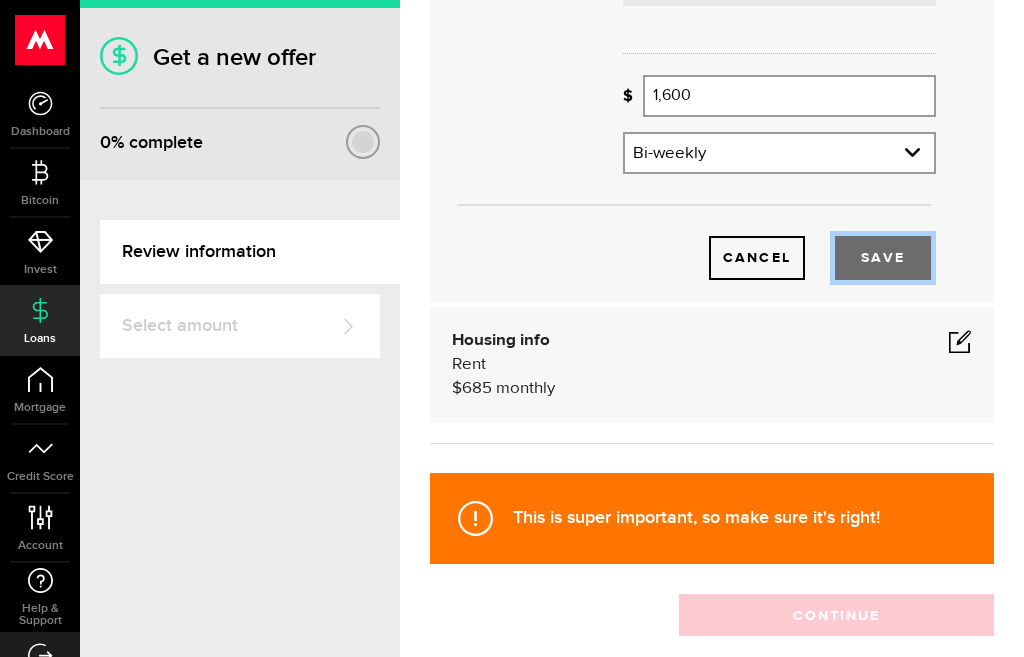 click on "Save" at bounding box center [883, 258] 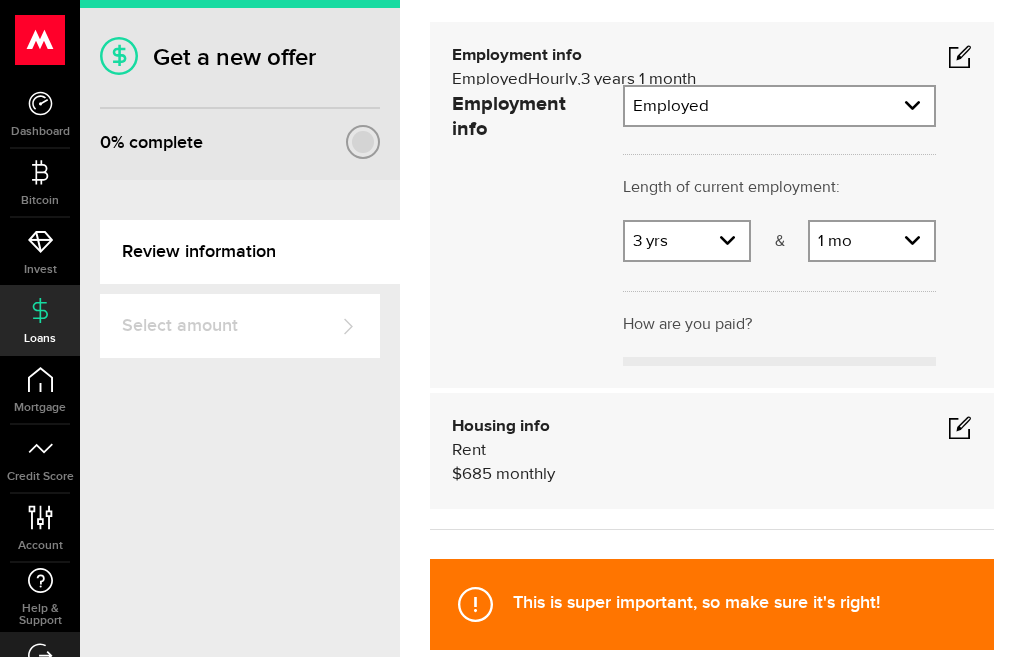 scroll, scrollTop: 134, scrollLeft: 0, axis: vertical 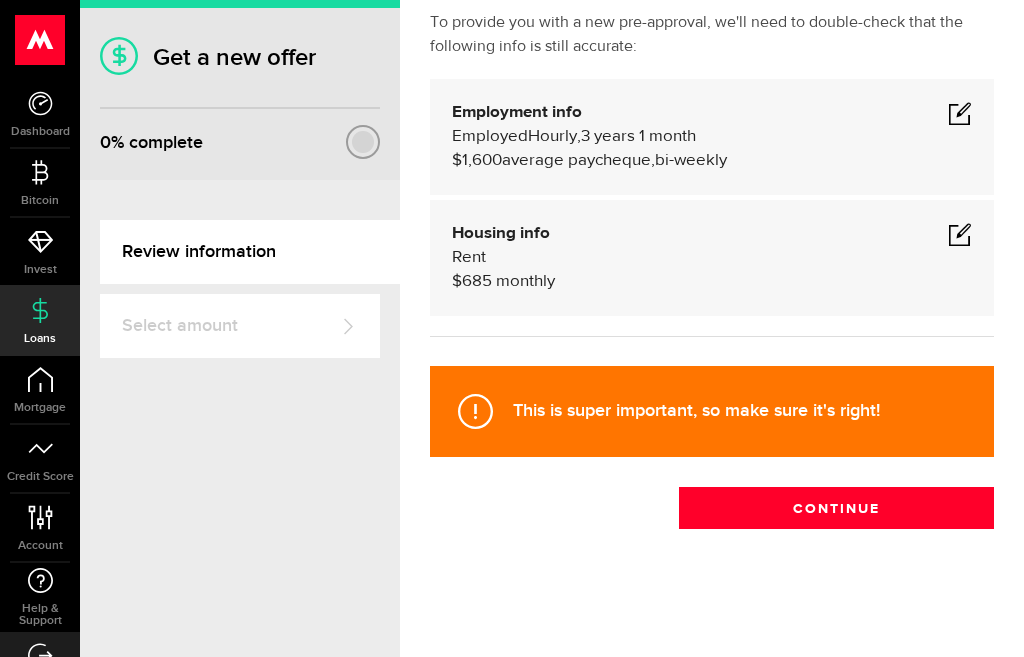 click at bounding box center (960, 234) 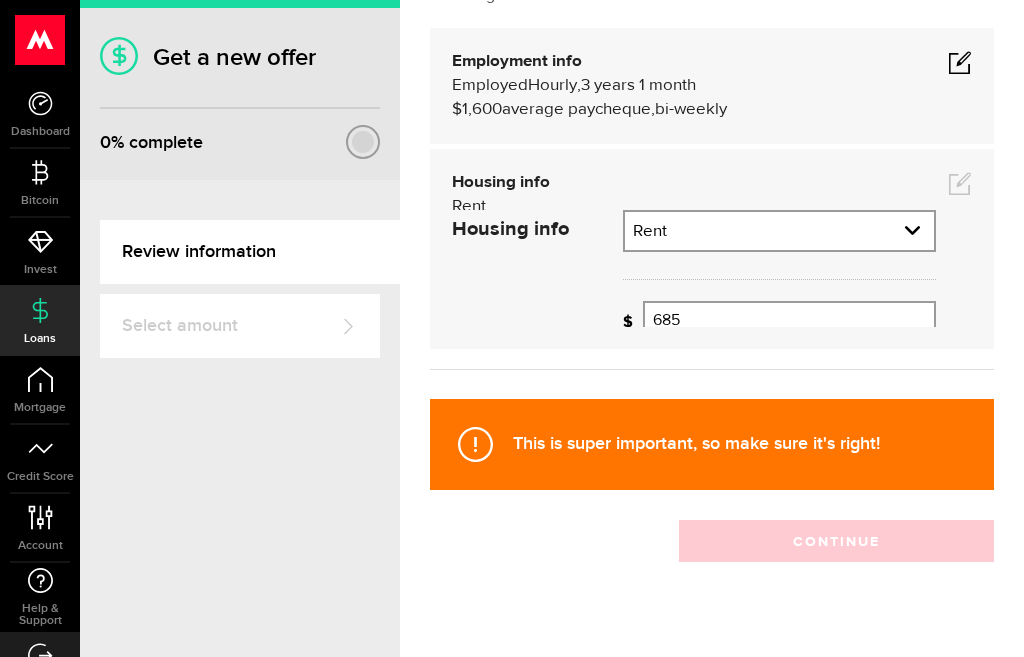 scroll, scrollTop: 212, scrollLeft: 0, axis: vertical 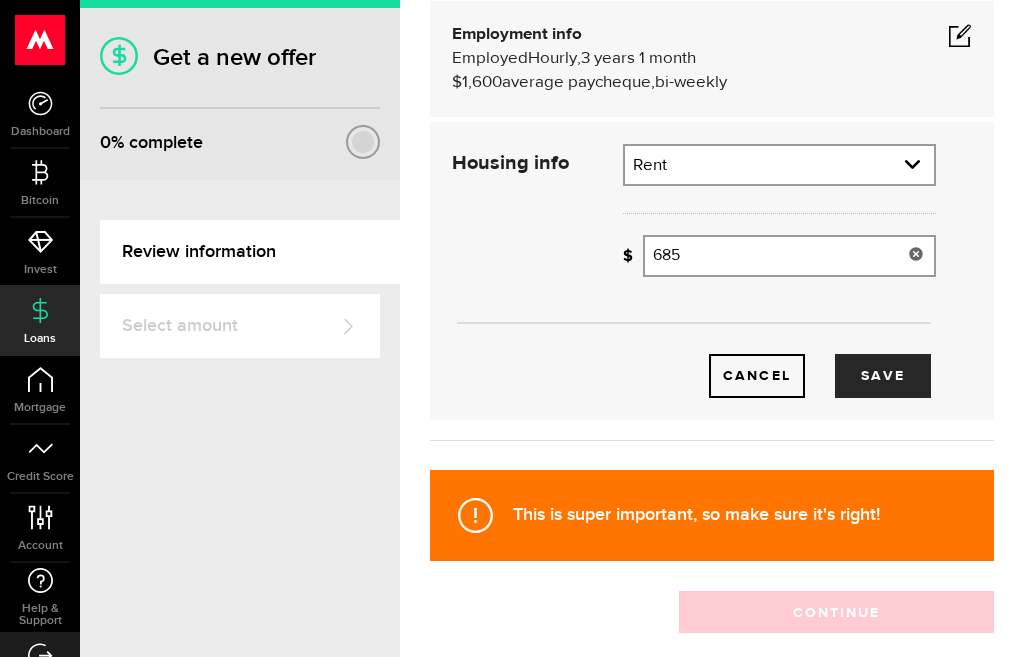 click on "685" at bounding box center (789, 256) 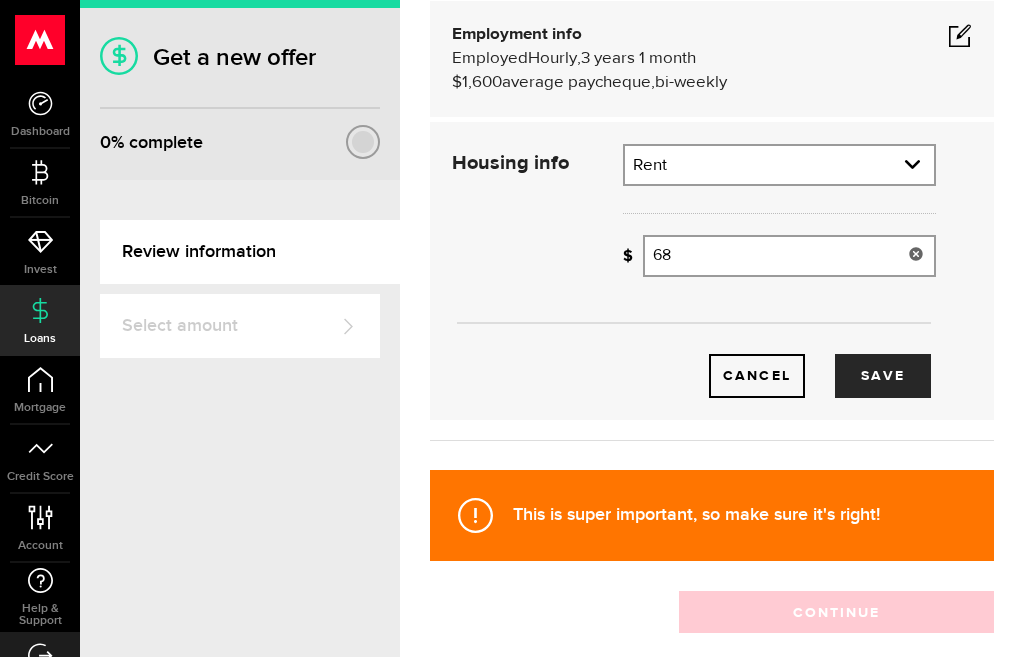 type on "6" 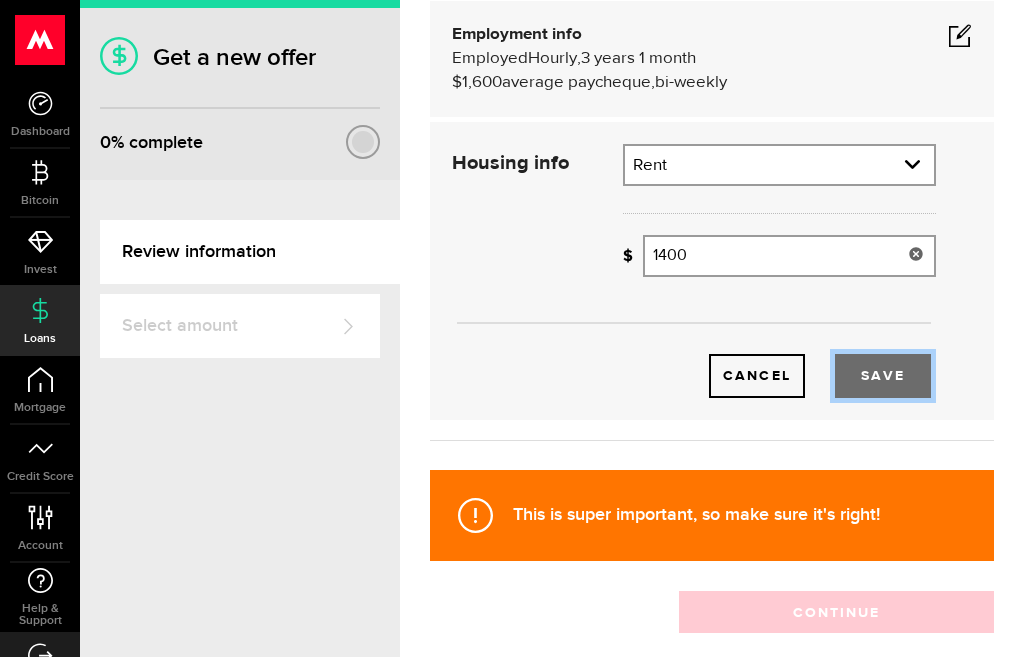 type on "1,400" 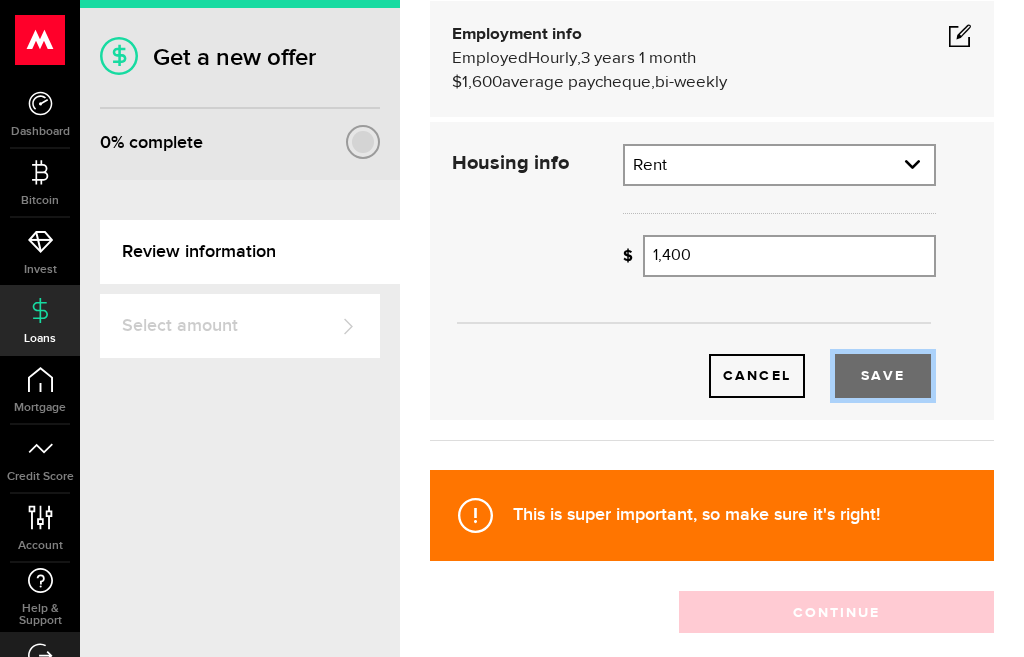 click on "Save" at bounding box center (883, 376) 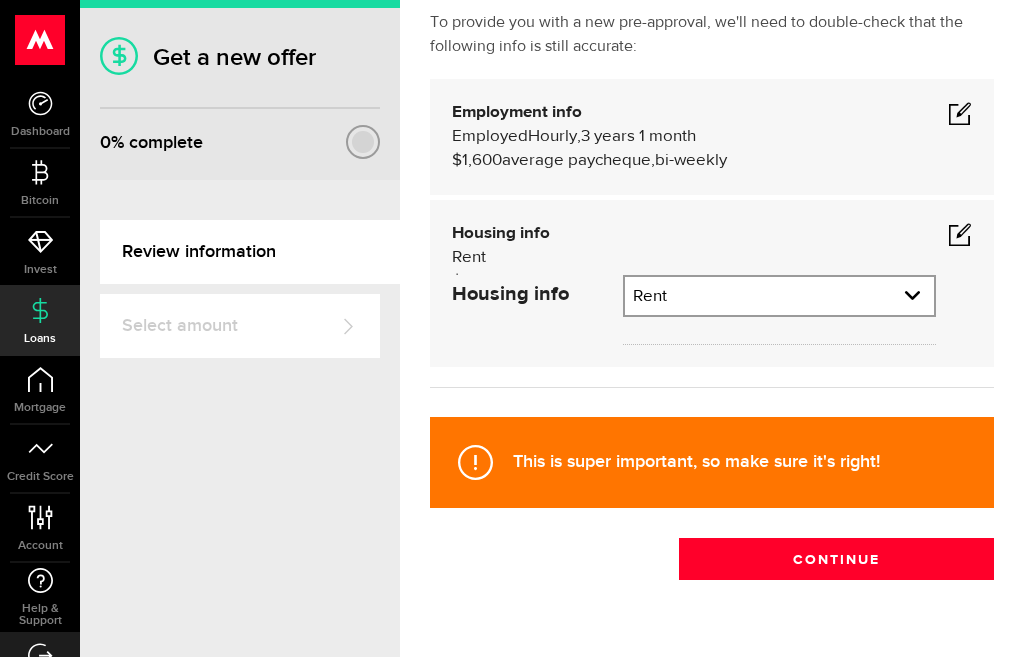 scroll, scrollTop: 134, scrollLeft: 0, axis: vertical 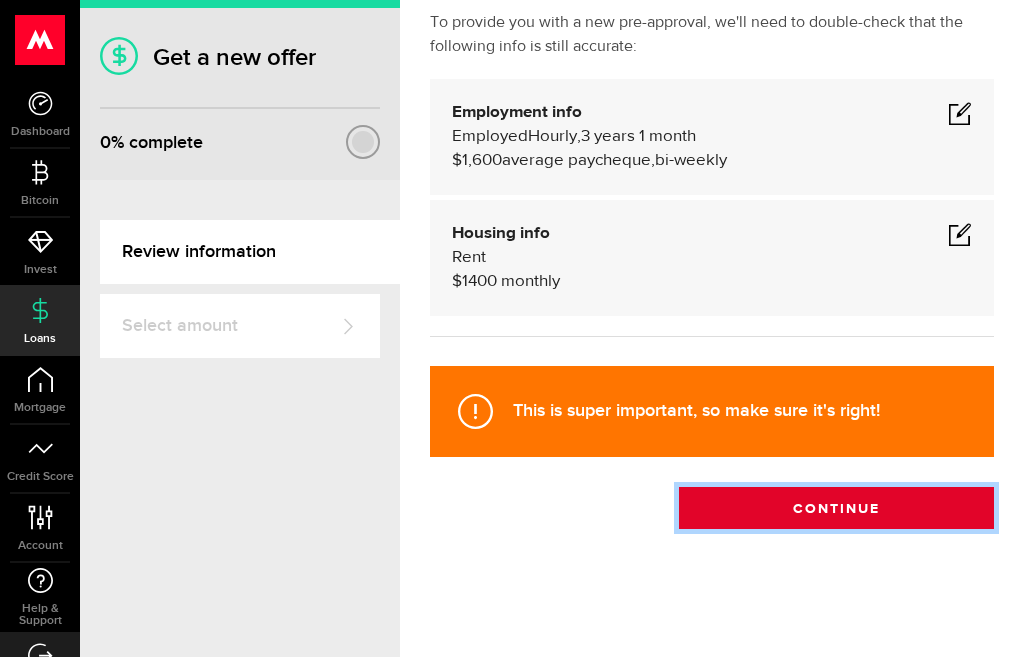 click on "Continue" at bounding box center (836, 508) 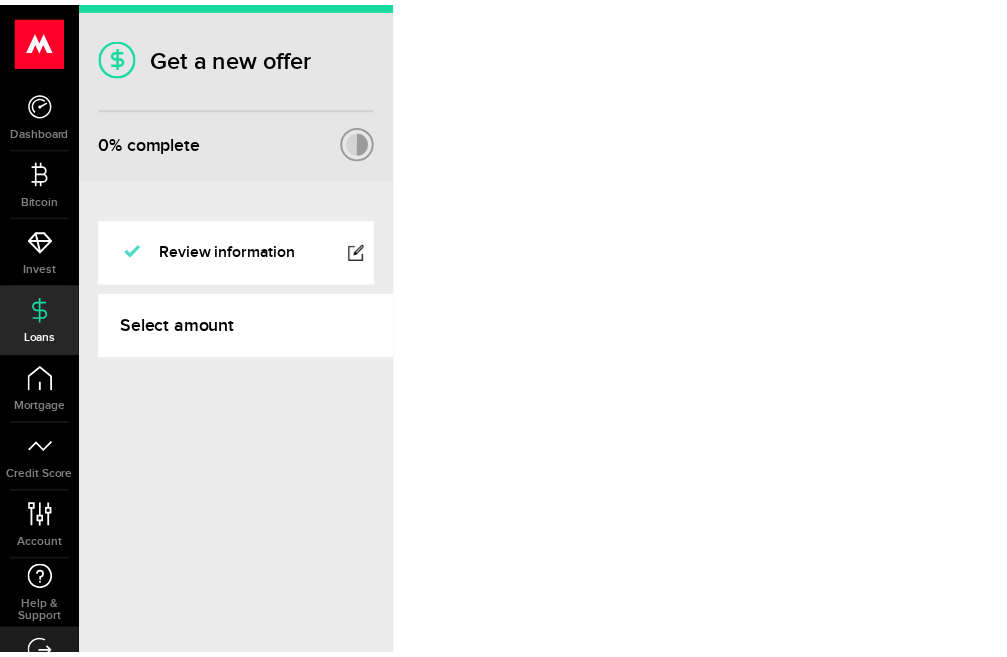 scroll, scrollTop: 0, scrollLeft: 0, axis: both 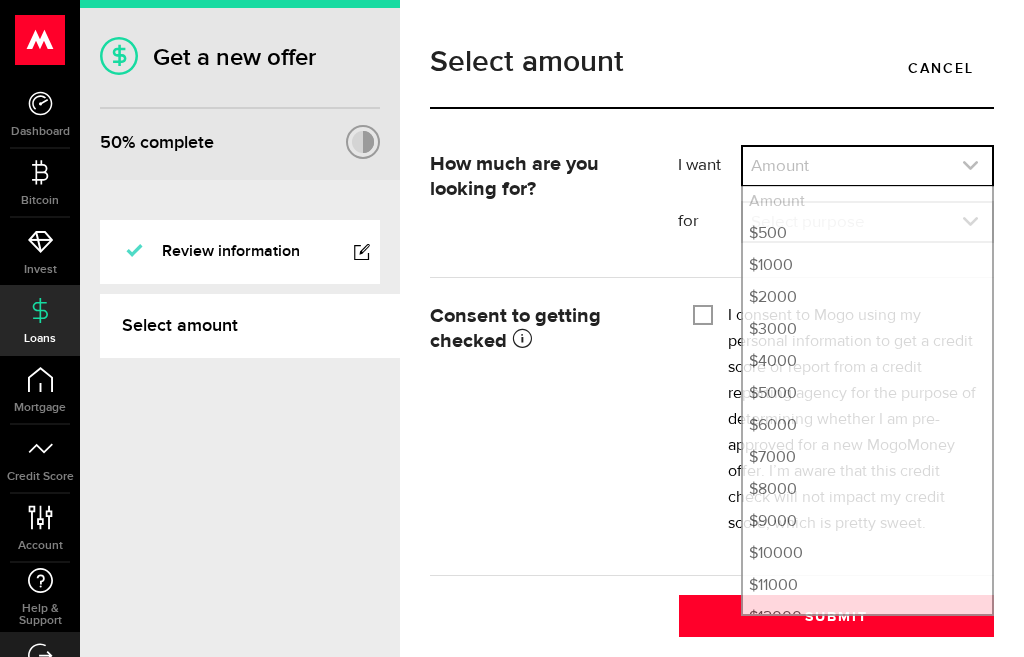 click 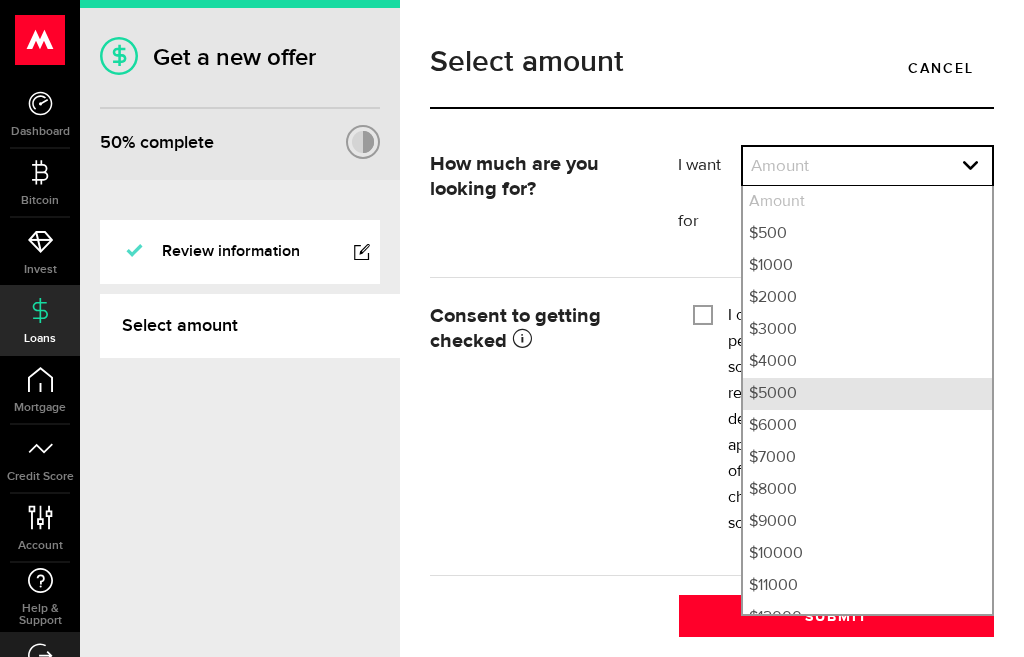 click on "$5000" at bounding box center (867, 394) 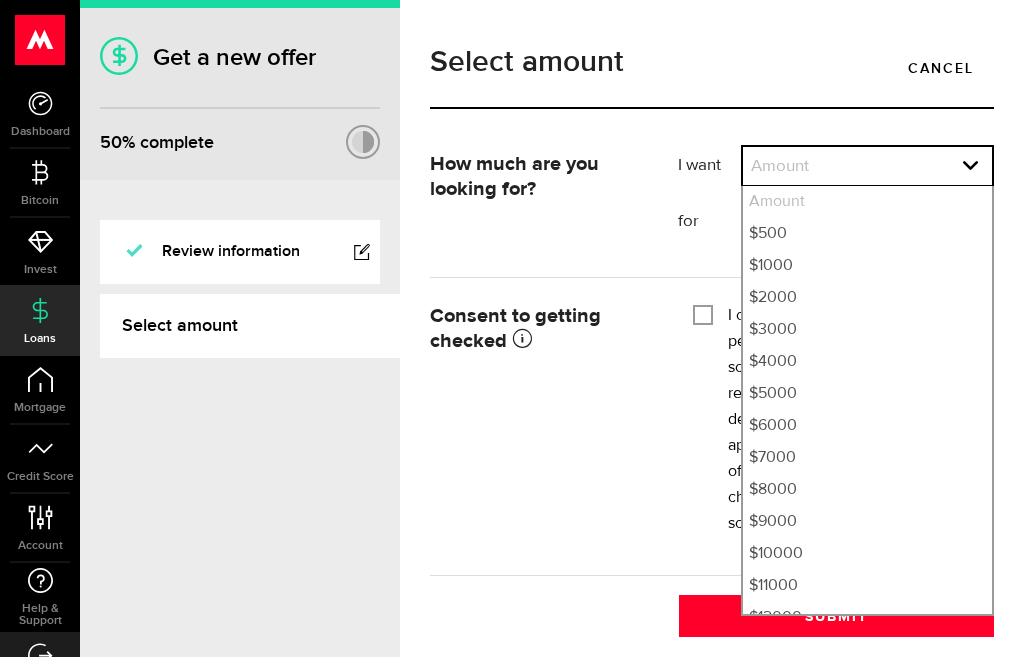 select on "5000" 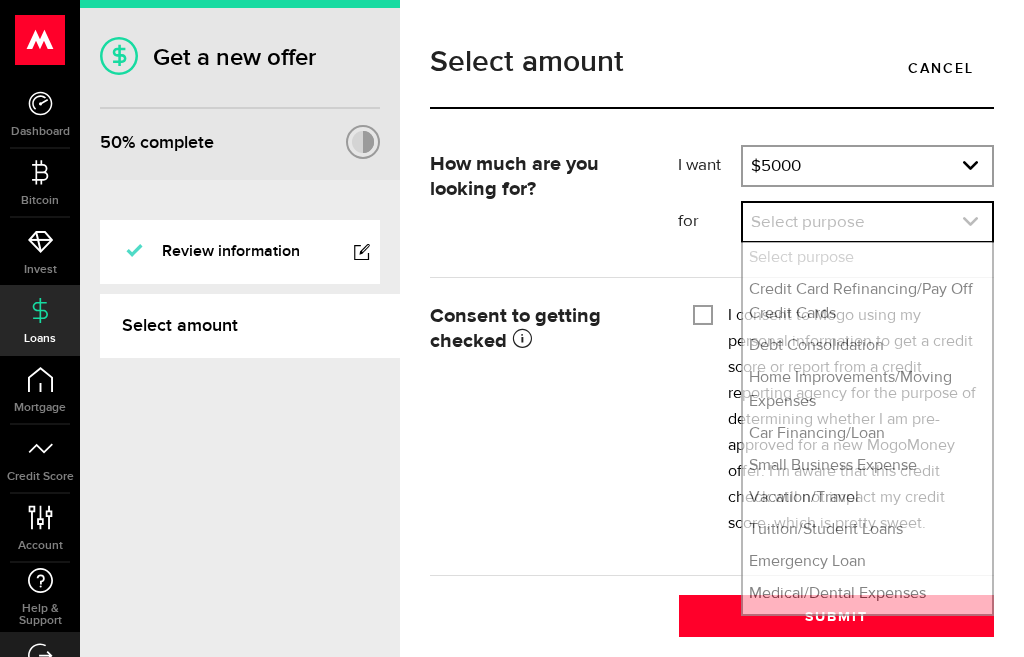 click 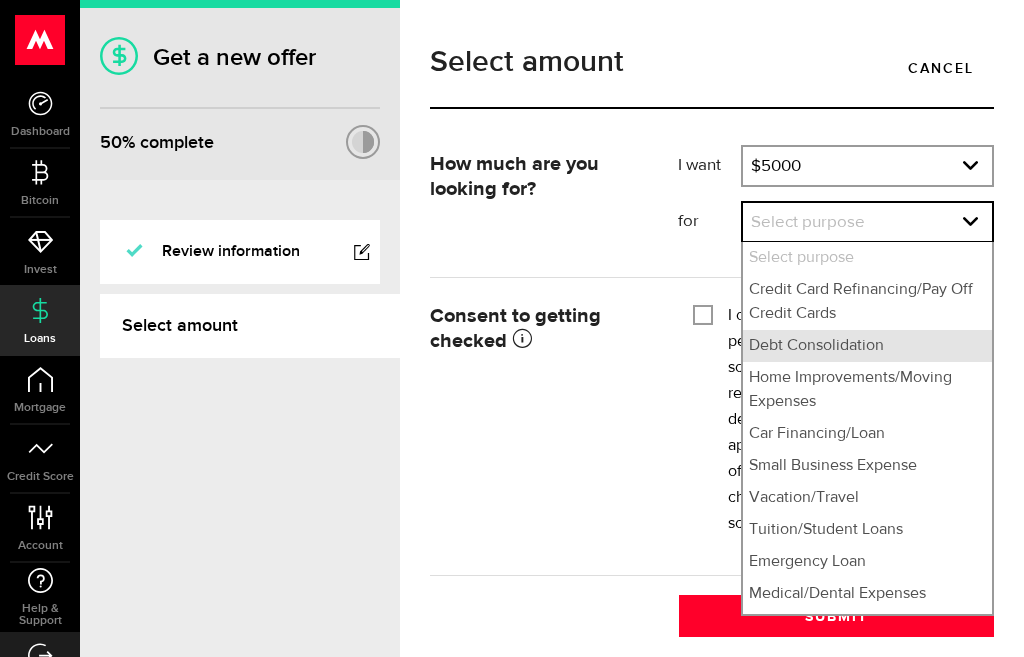 click on "Debt Consolidation" at bounding box center [867, 346] 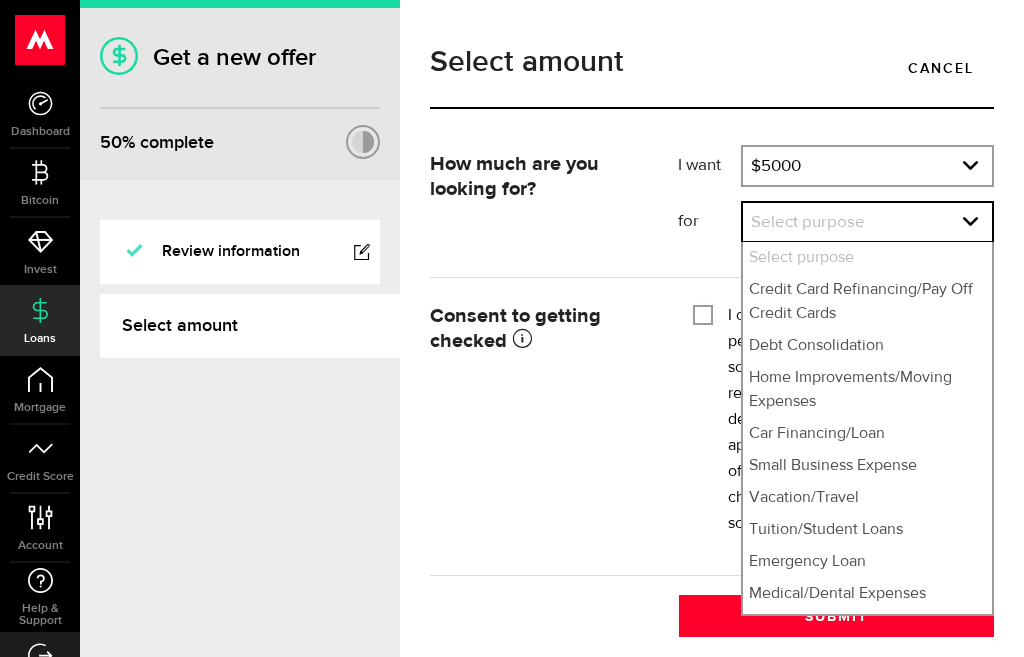 select on "Debt Consolidation" 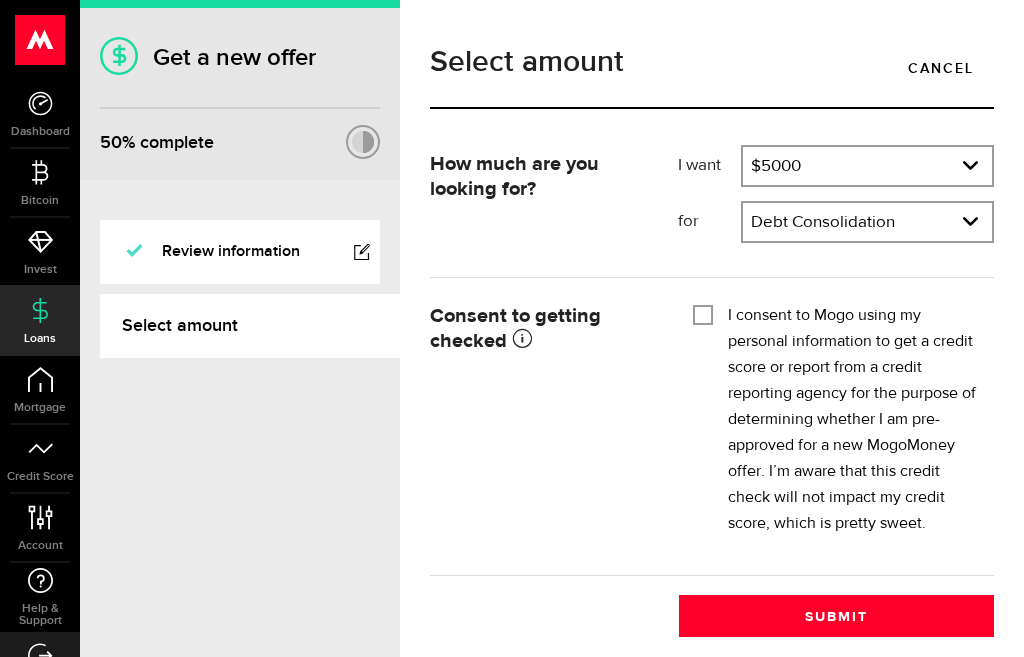 click on "I consent to Mogo using my personal information to get a credit score or report from a credit reporting agency for the purpose of determining whether I am pre-approved for a new MogoMoney offer. I’m aware that this credit check will not impact my credit score, which is pretty sweet." at bounding box center (703, 313) 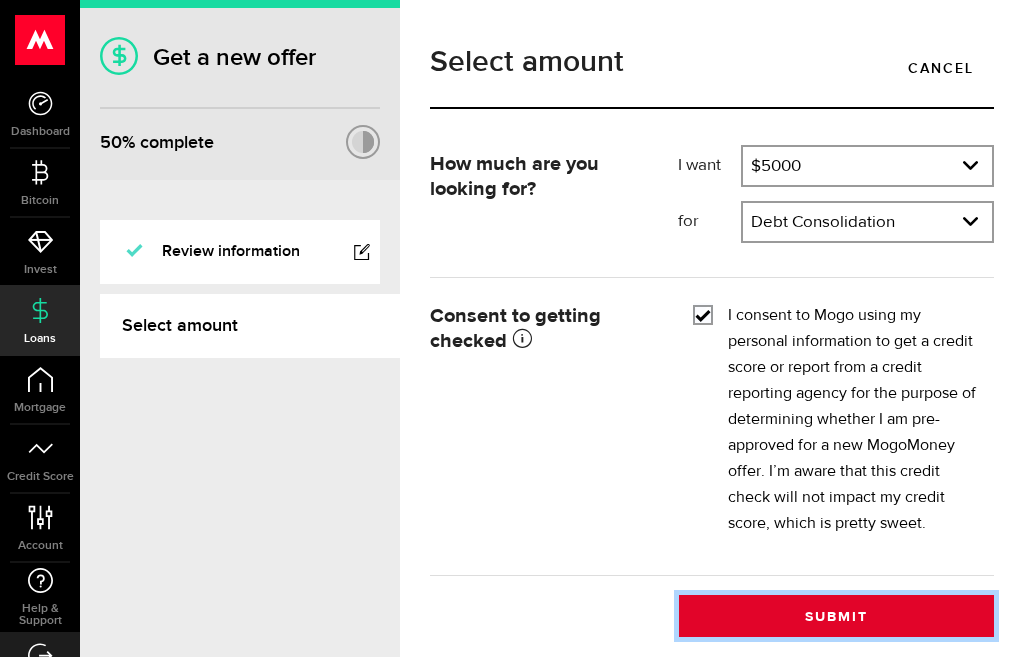 click on "Submit" at bounding box center (836, 616) 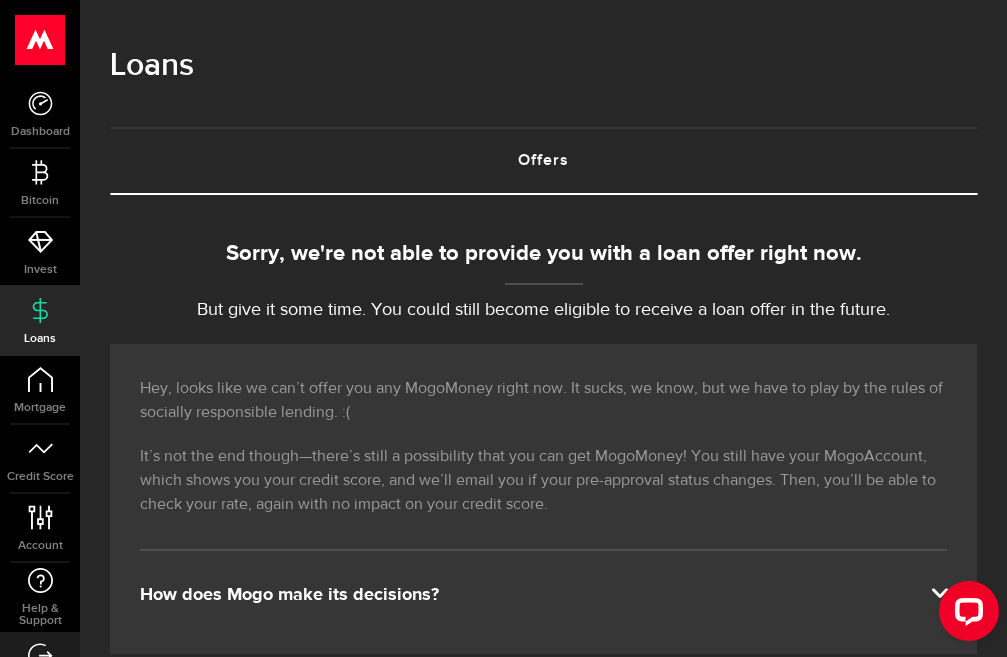 scroll, scrollTop: 0, scrollLeft: 0, axis: both 